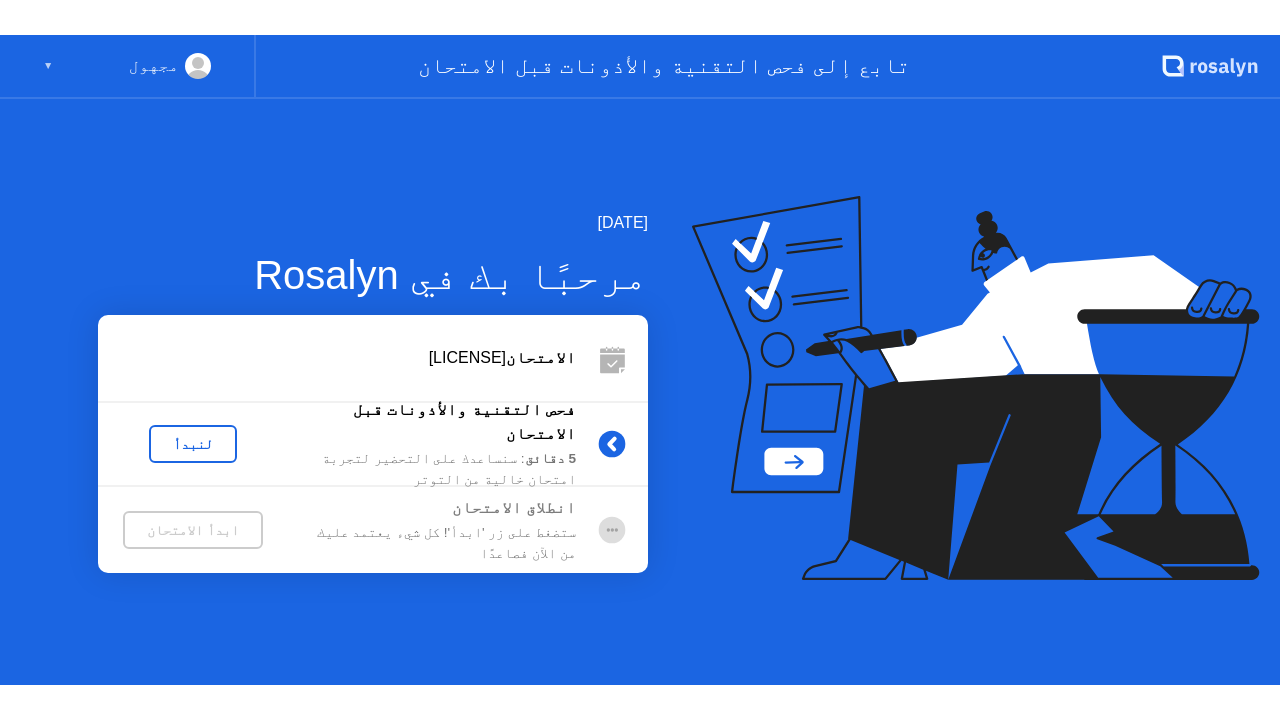 scroll, scrollTop: 0, scrollLeft: 0, axis: both 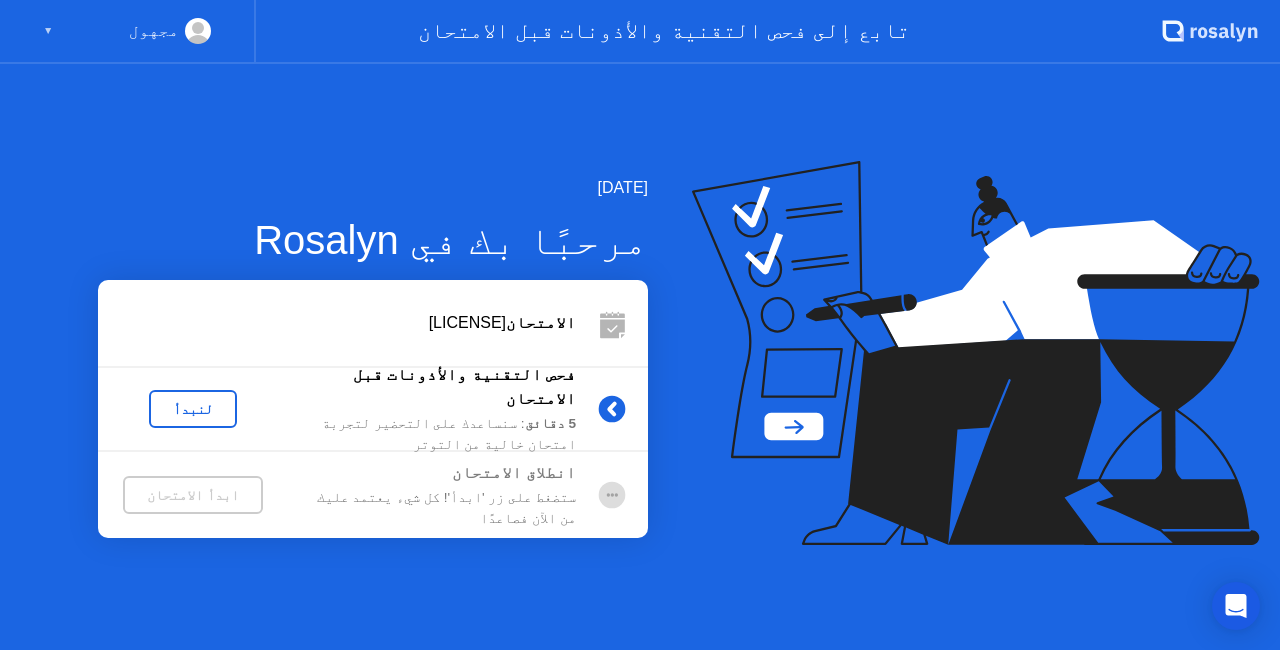 click on "لنبدأ" 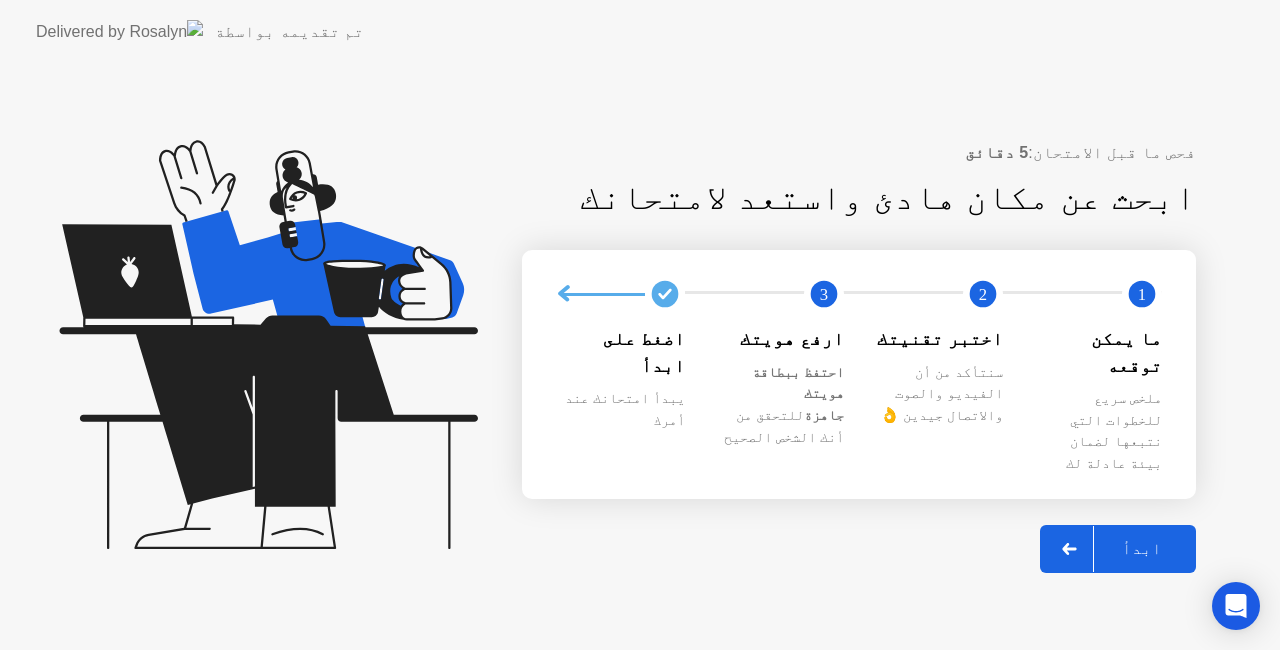 click on "ابدأ" 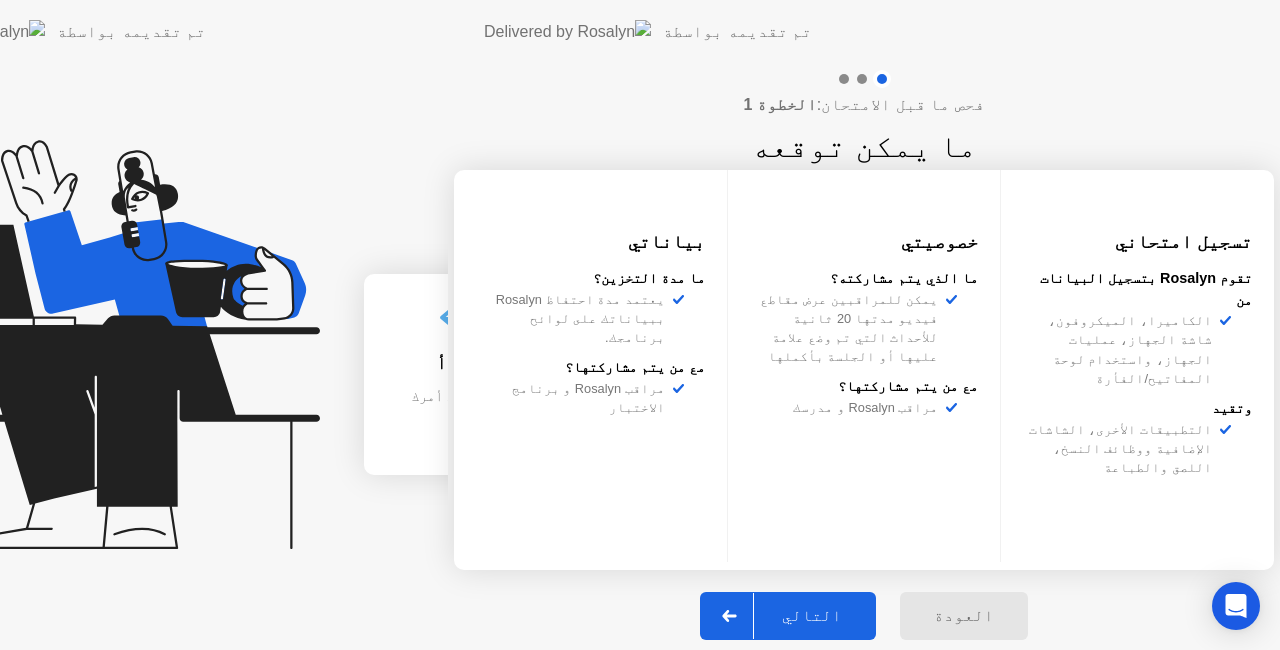 click on "فحص ما قبل الامتحان:  الخطوة 1 ما يمكن توقعه تسجيل امتحاني تقوم [PERSON] بتسجيل البيانات من الكاميرا، الميكروفون، شاشة الجهاز، عمليات الجهاز، واستخدام لوحة المفاتيح/الفأرة وتقيد التطبيقات الأخرى، الشاشات الإضافية ووظائف النسخ، اللصق والطباعة خصوصيتي ما الذي يتم مشاركته؟ يمكن للمراقبين عرض مقاطع فيديو مدتها 20 ثانية للأحداث التي تم وضع علامة عليها أو الجلسة بأكملها مع من يتم مشاركتها؟  مراقب [PERSON] و مدرسك  بياناتي ما مدة التخزين؟  يعتمد مدة احتفاظ [PERSON] ببياناتك على لوائح برنامجك.  مع من يتم مشاركتها؟ مراقب [PERSON] و برنامج الاختبار  العودة التالي" 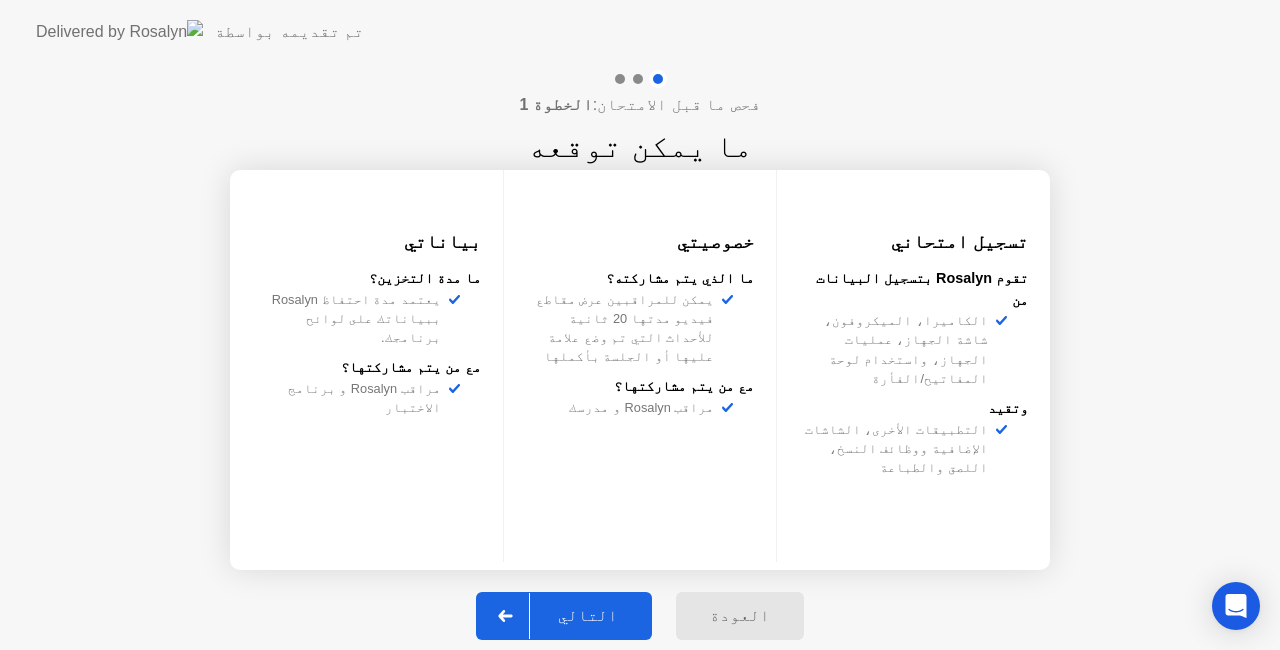 click on "العودة التالي" 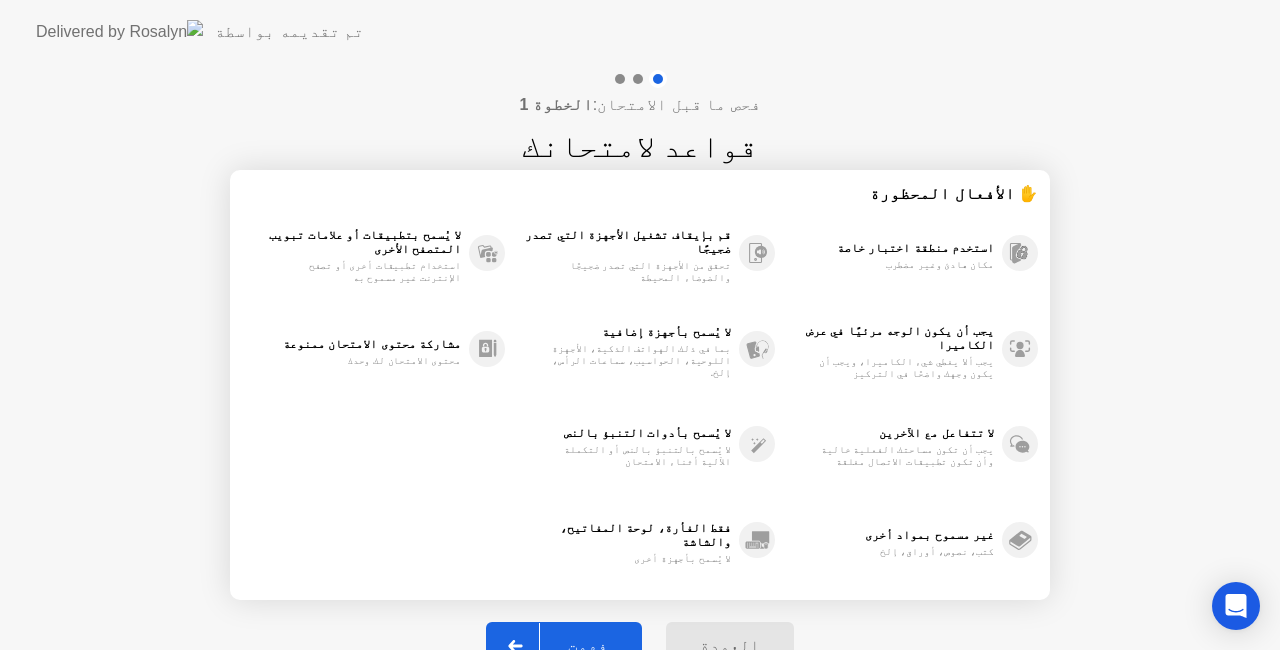 click on "فهمت" 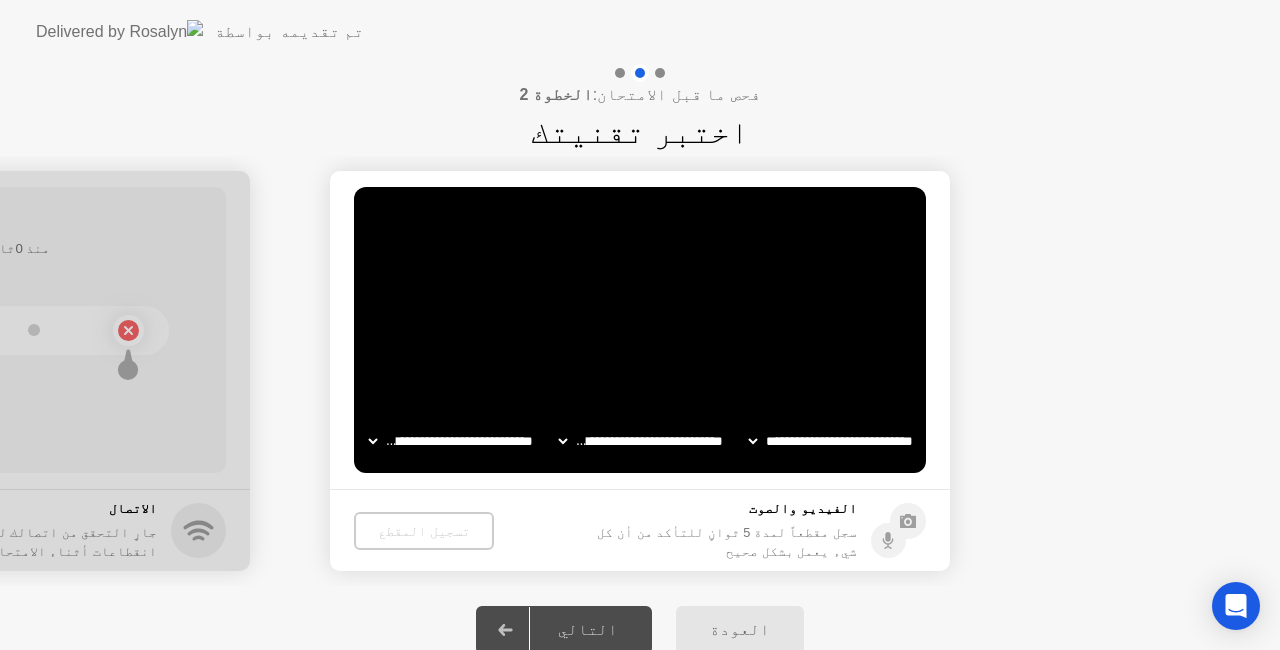 click on "التالي" 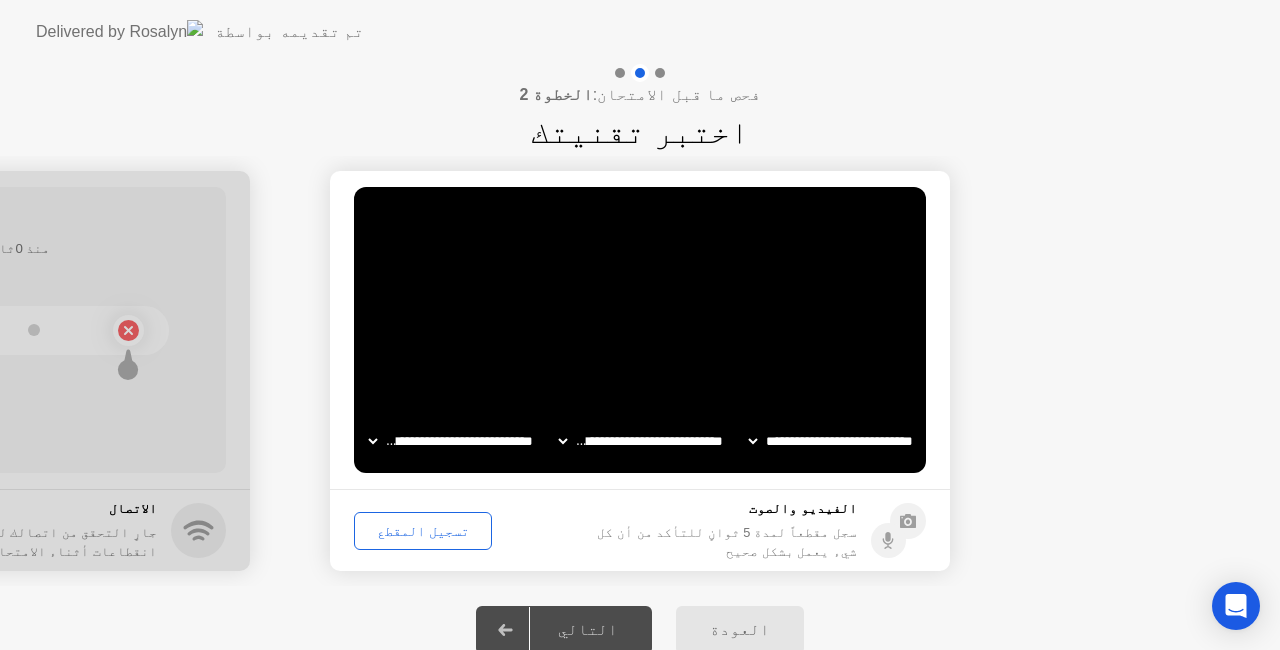 click on "التالي" 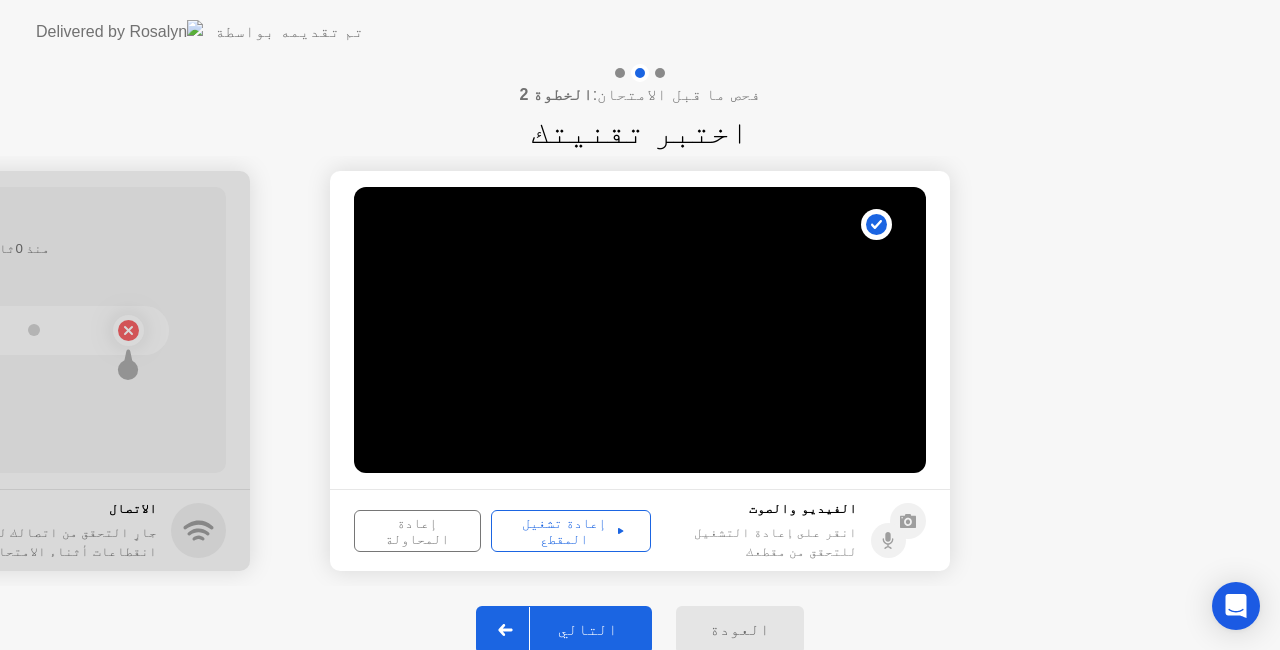 click on "إعادة تشغيل المقطع" 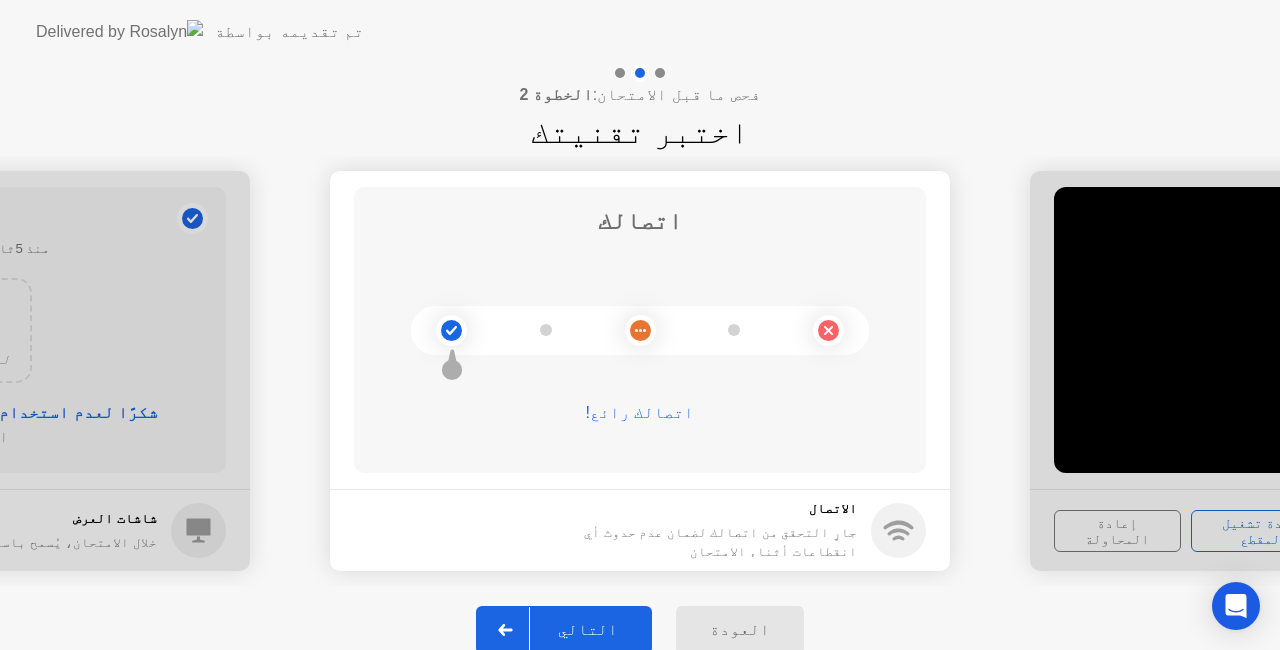 click on "التالي" 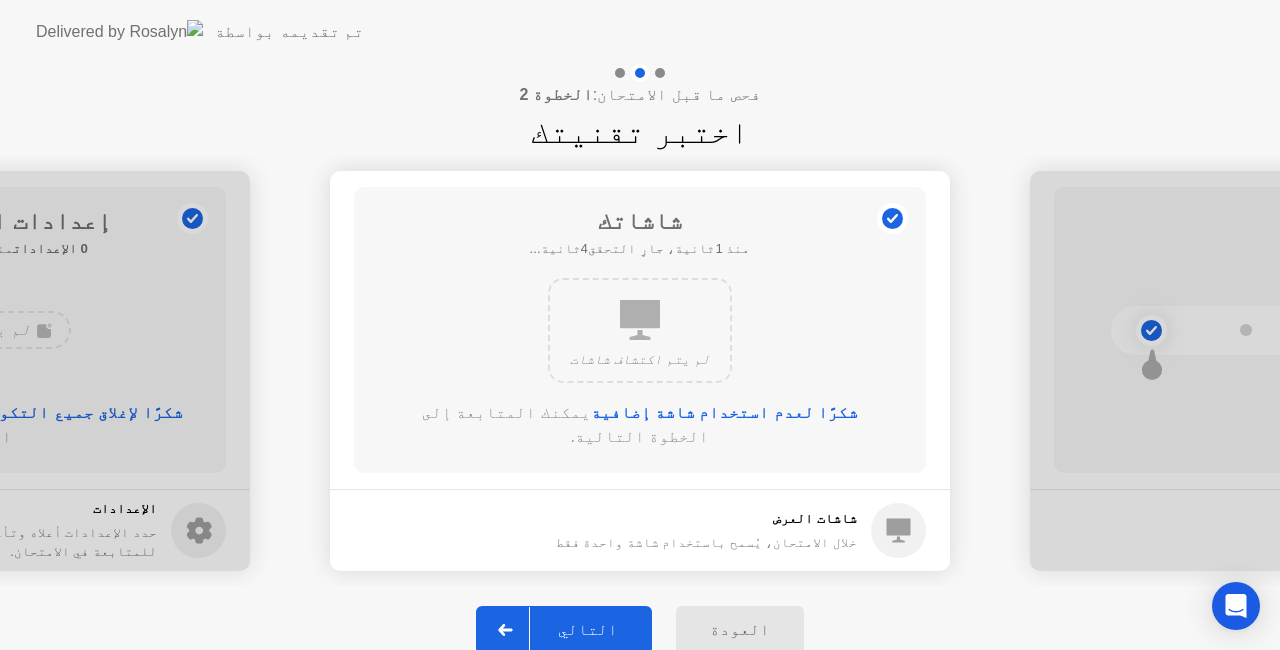 click on "التالي" 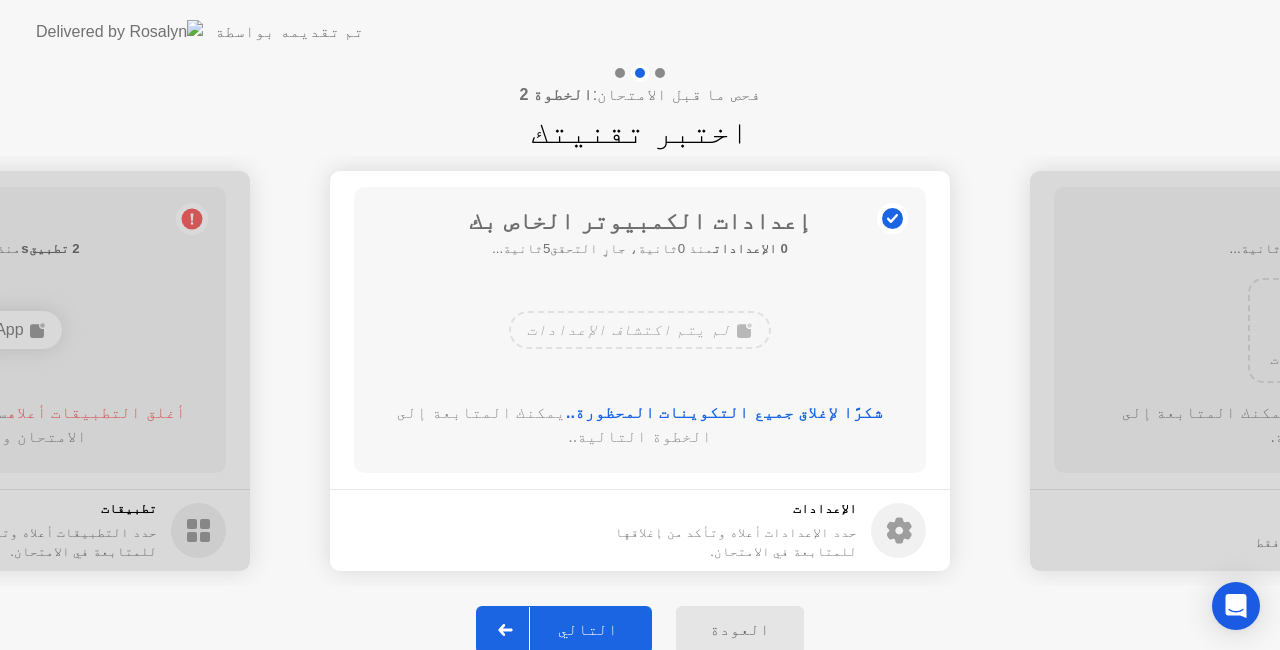 click on "التالي" 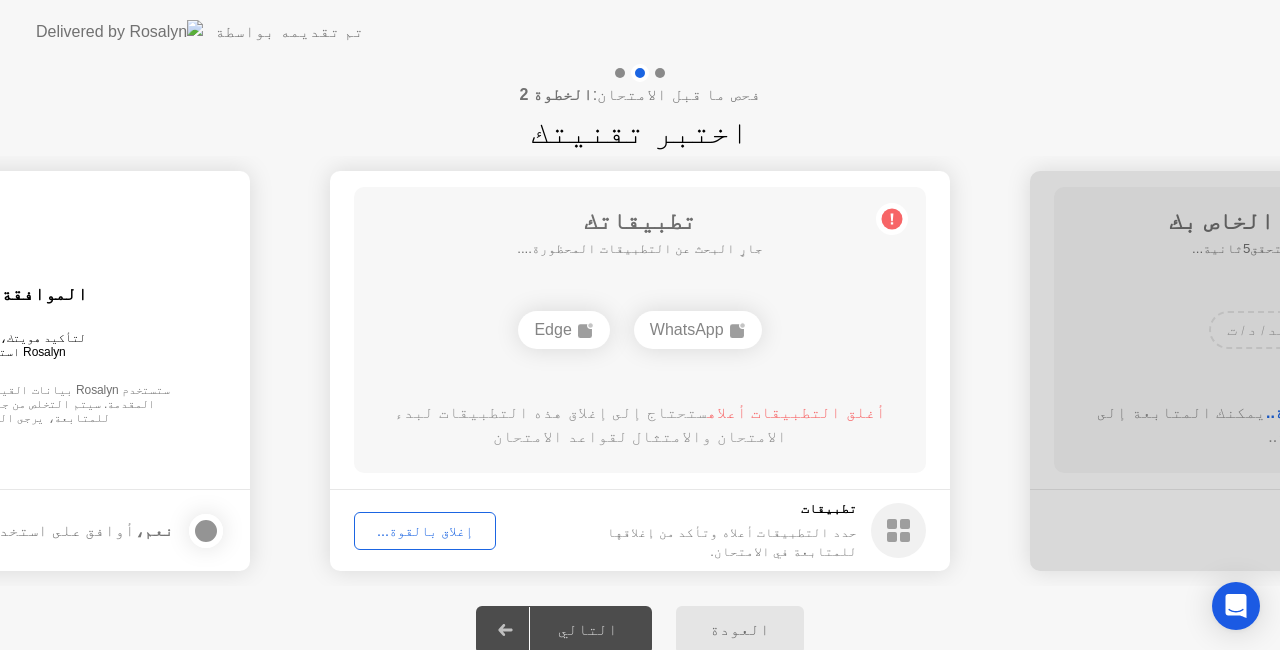 click on "التالي" 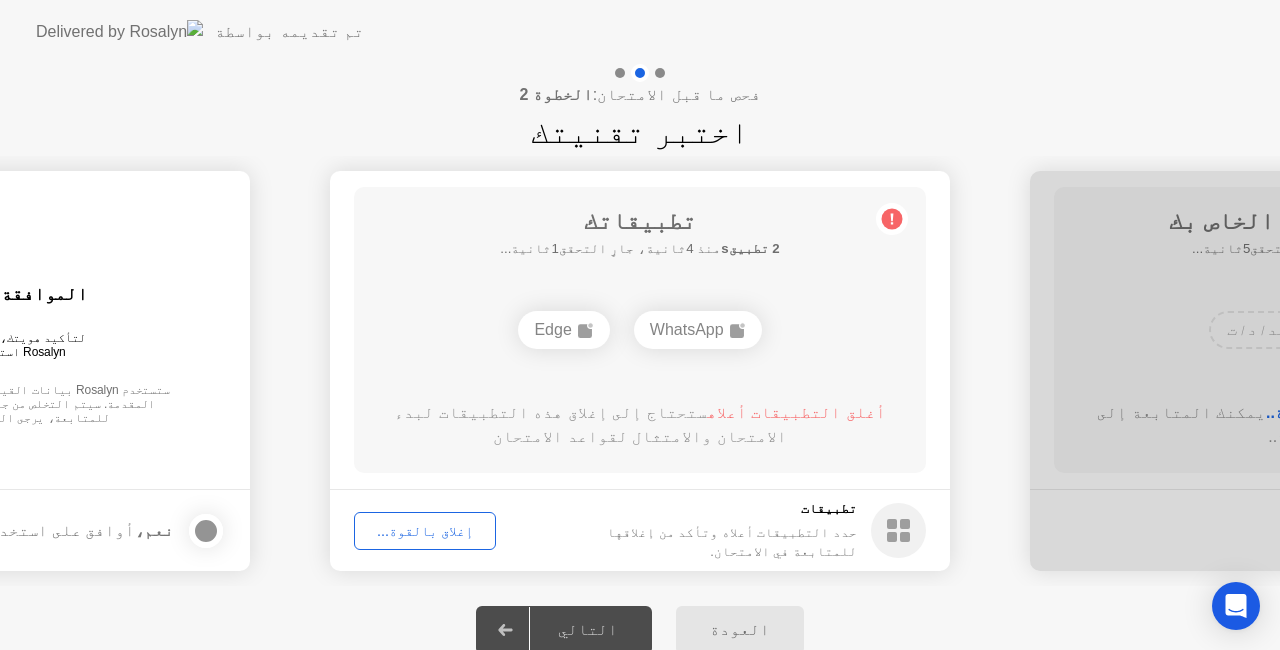 click on "إغلاق بالقوة..." 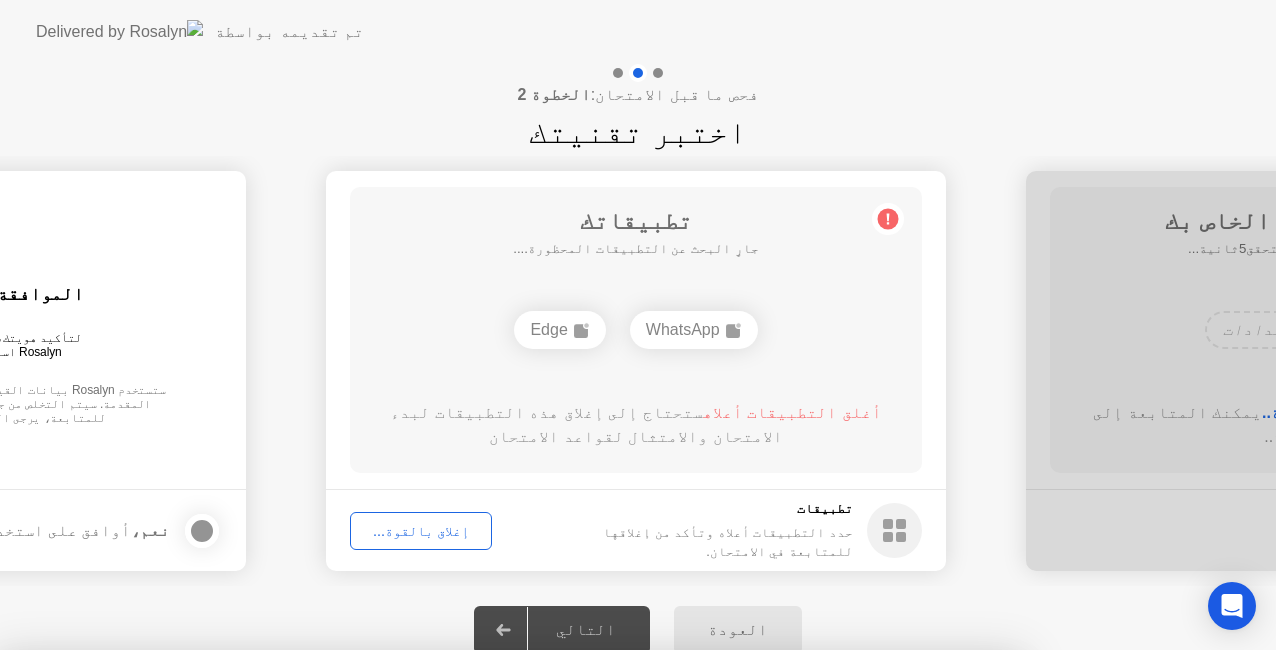 click on "تأكيد" at bounding box center (578, 926) 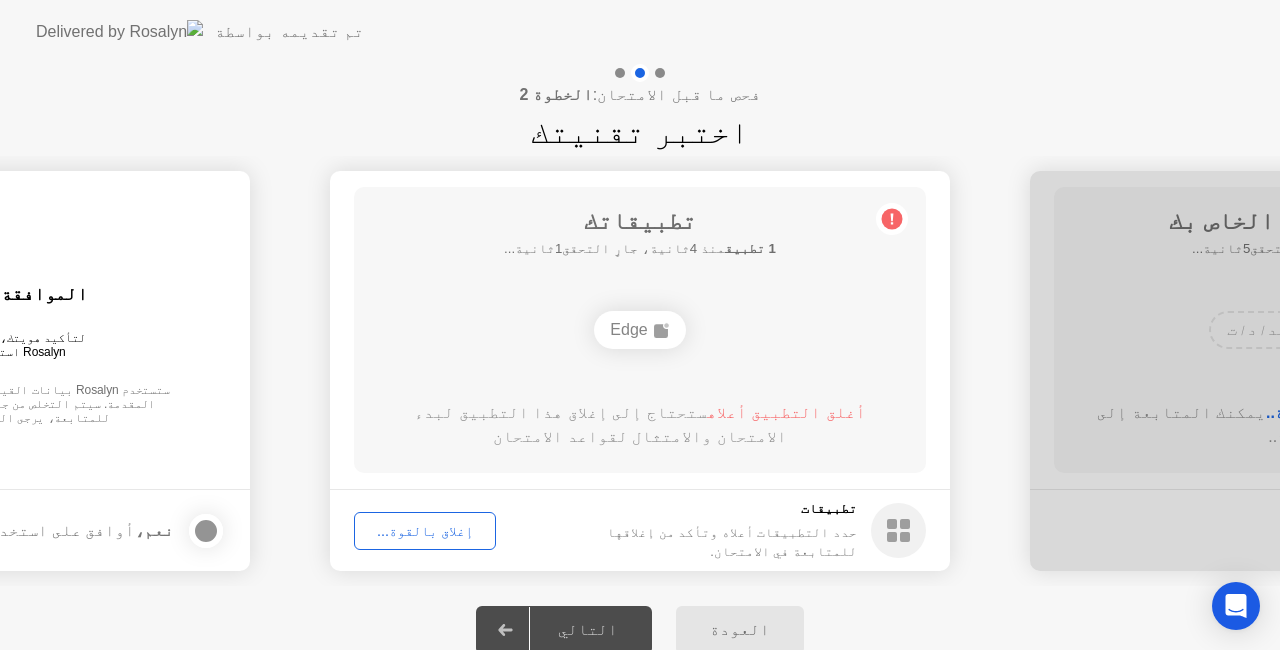 click on "إغلاق بالقوة..." 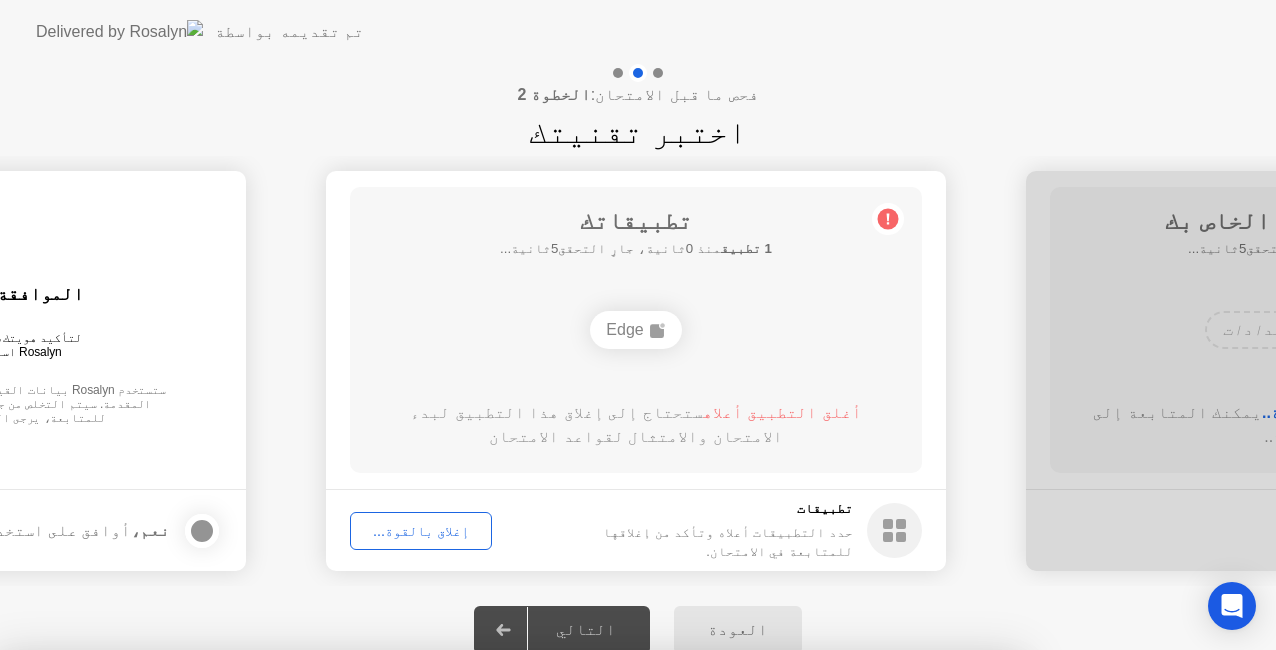 click on "تأكيد" at bounding box center (578, 926) 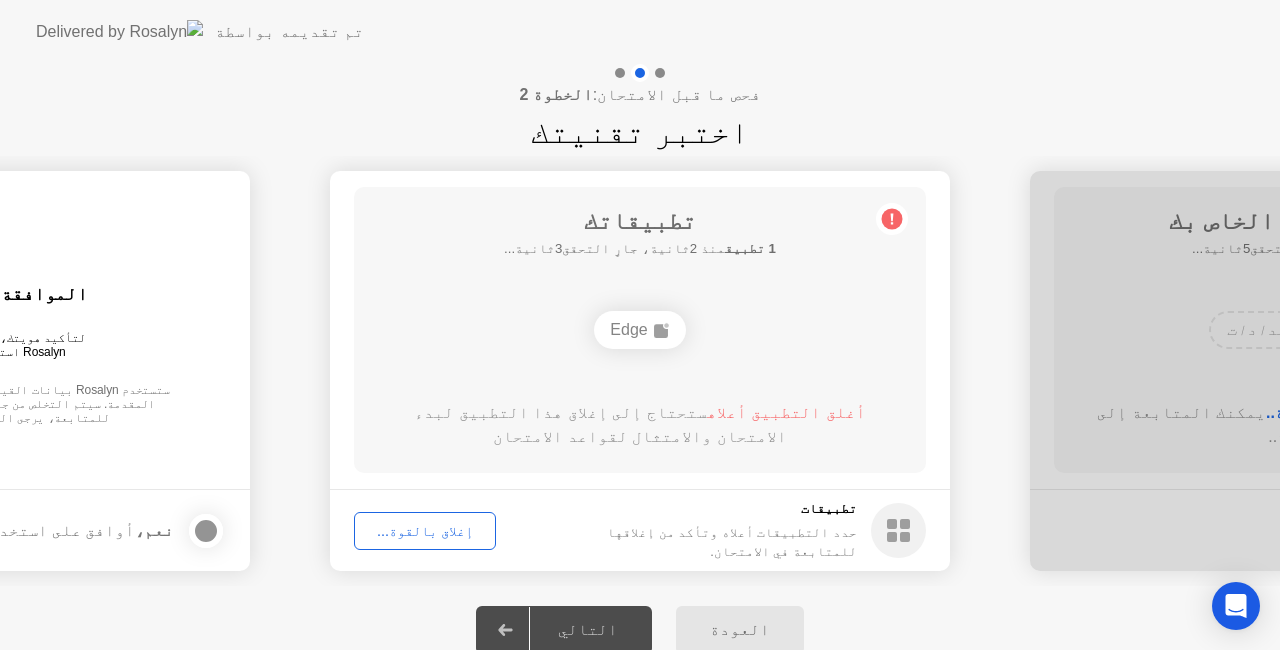 click on "إغلاق بالقوة..." 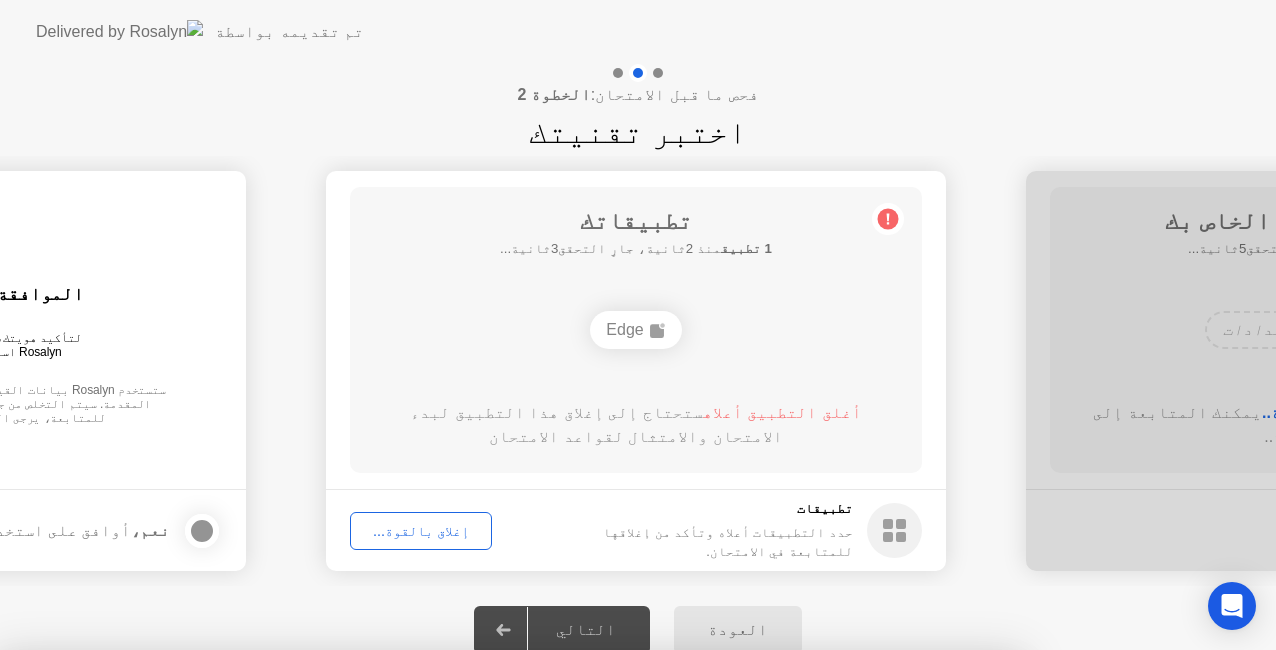click on "تأكيد" at bounding box center (578, 926) 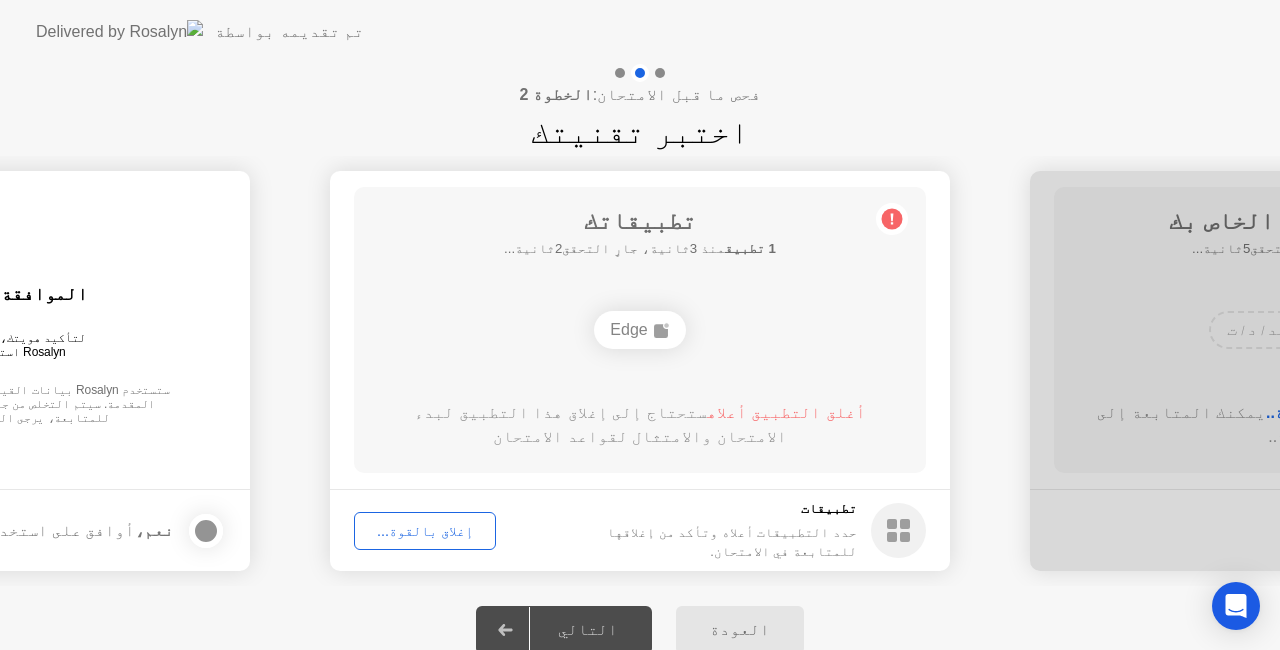 click on "أغلق التطبيق أعلاه  ستحتاج إلى إغلاق هذا التطبيق لبدء الامتحان والامتثال لقواعد الامتحان" 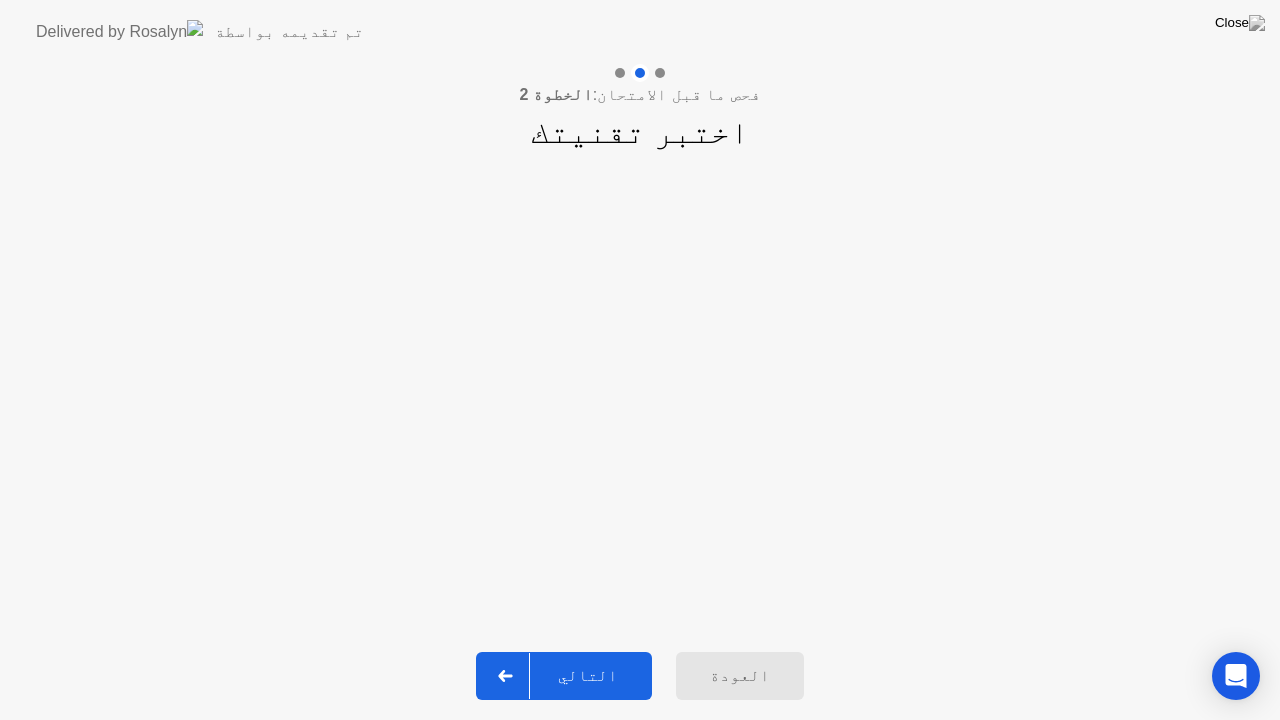 click 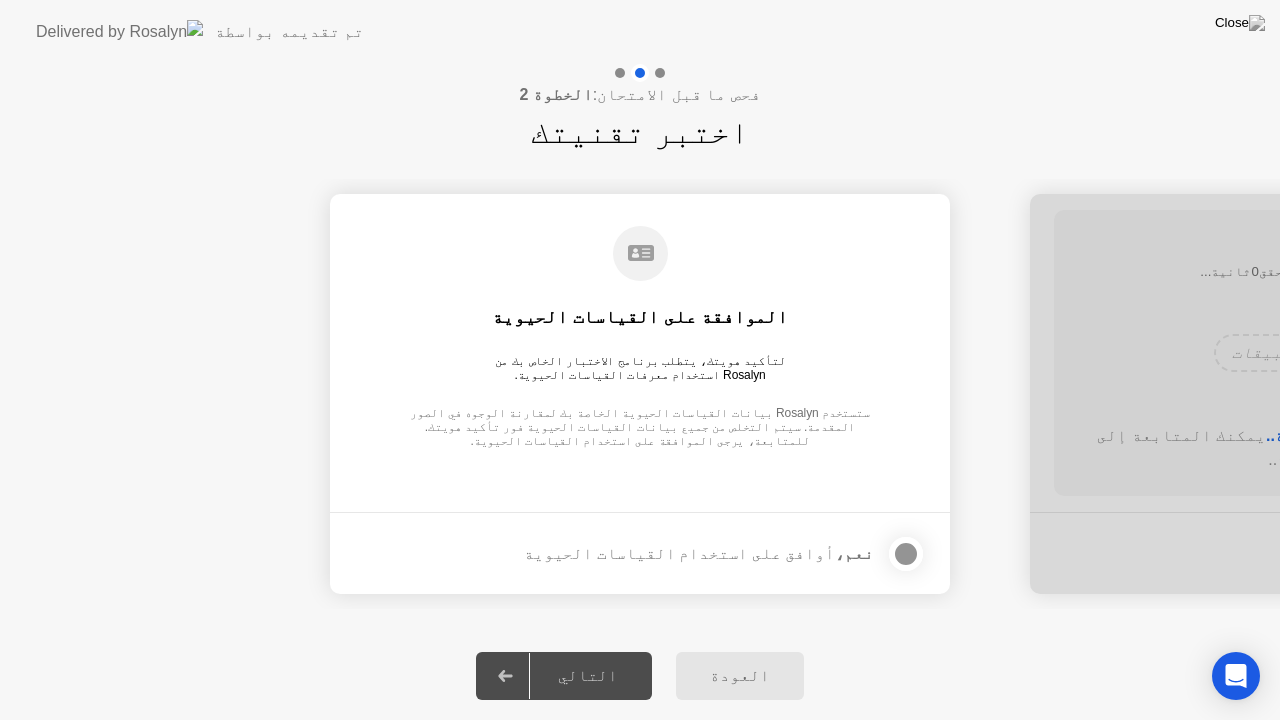 click 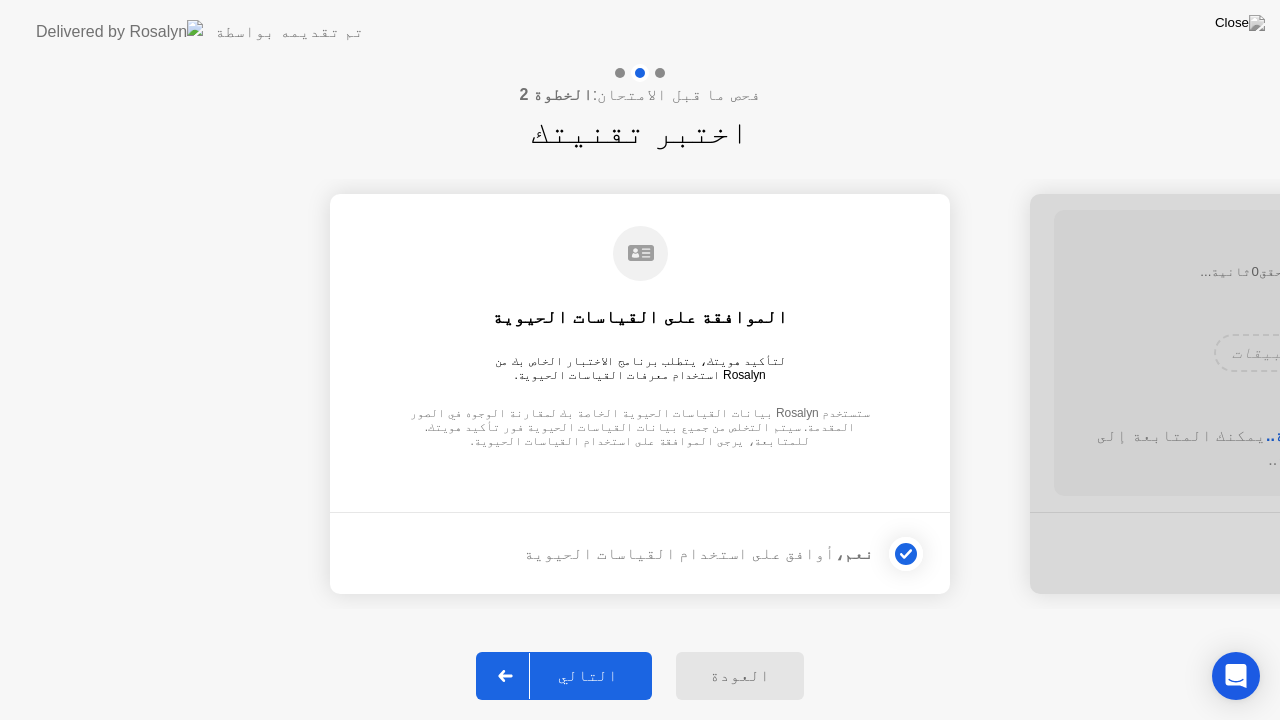 click 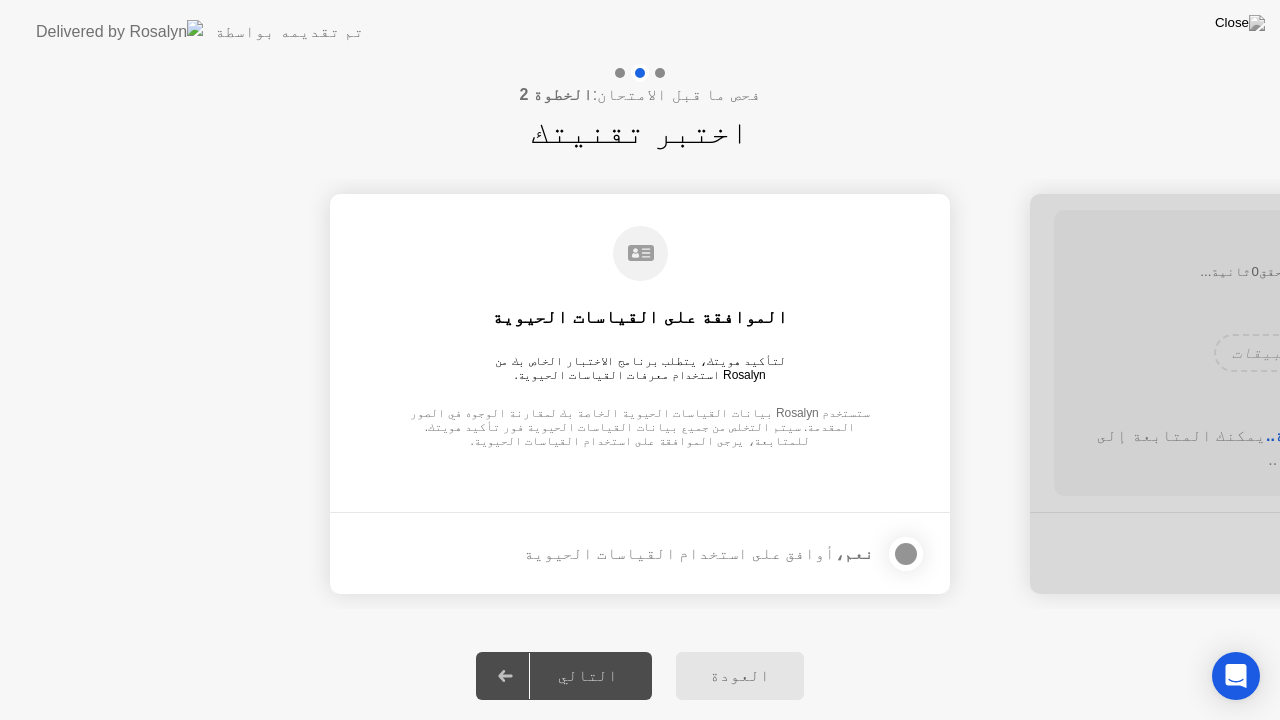 click 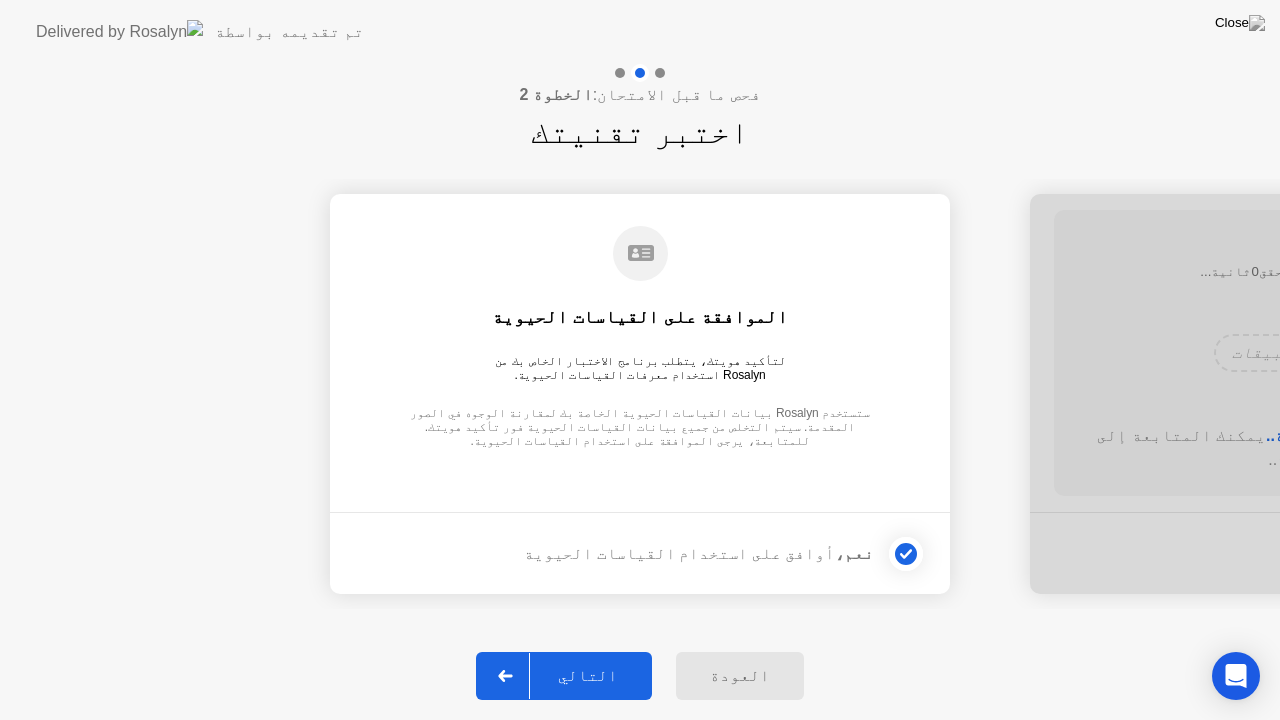 click on "التالي" 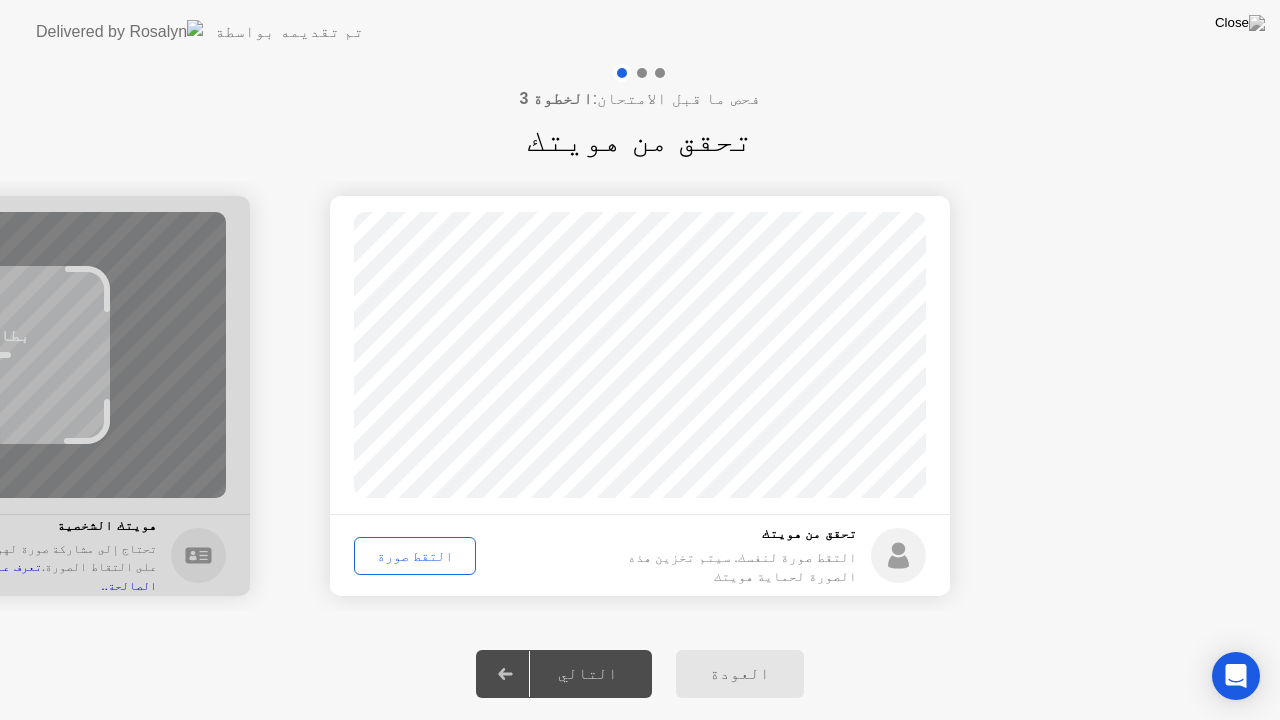 click on "التالي" 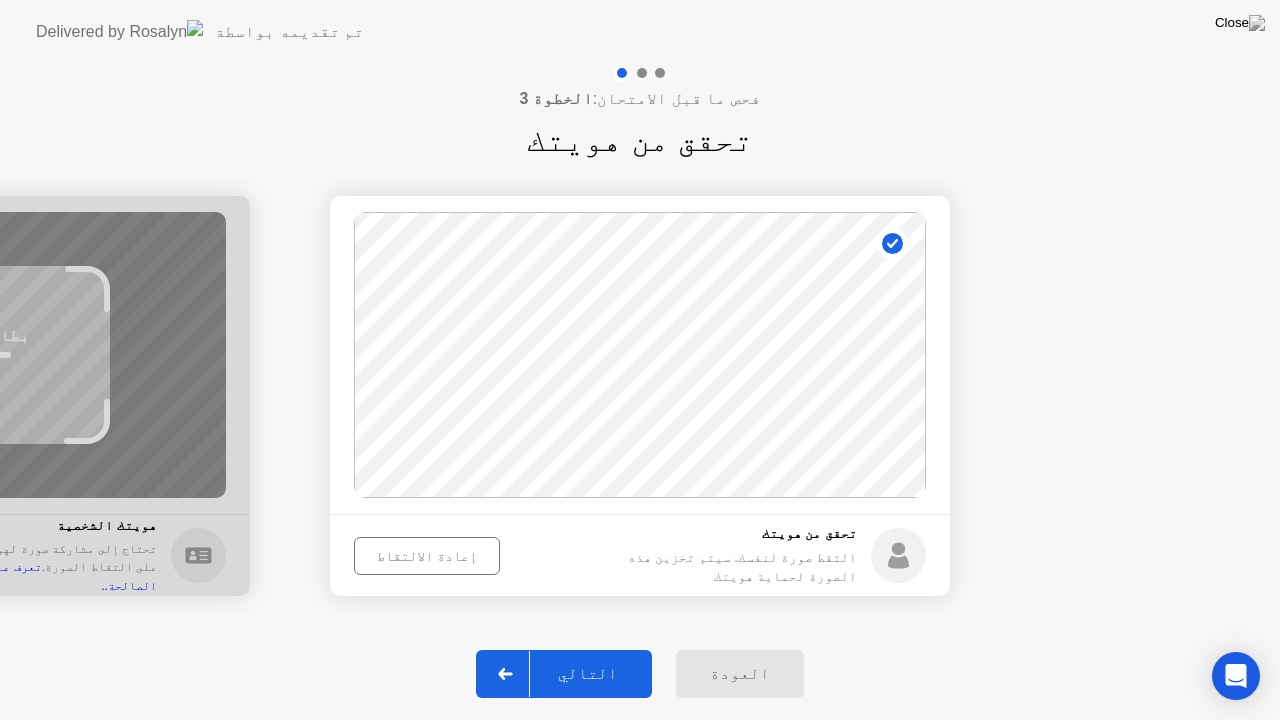 click on "التالي" 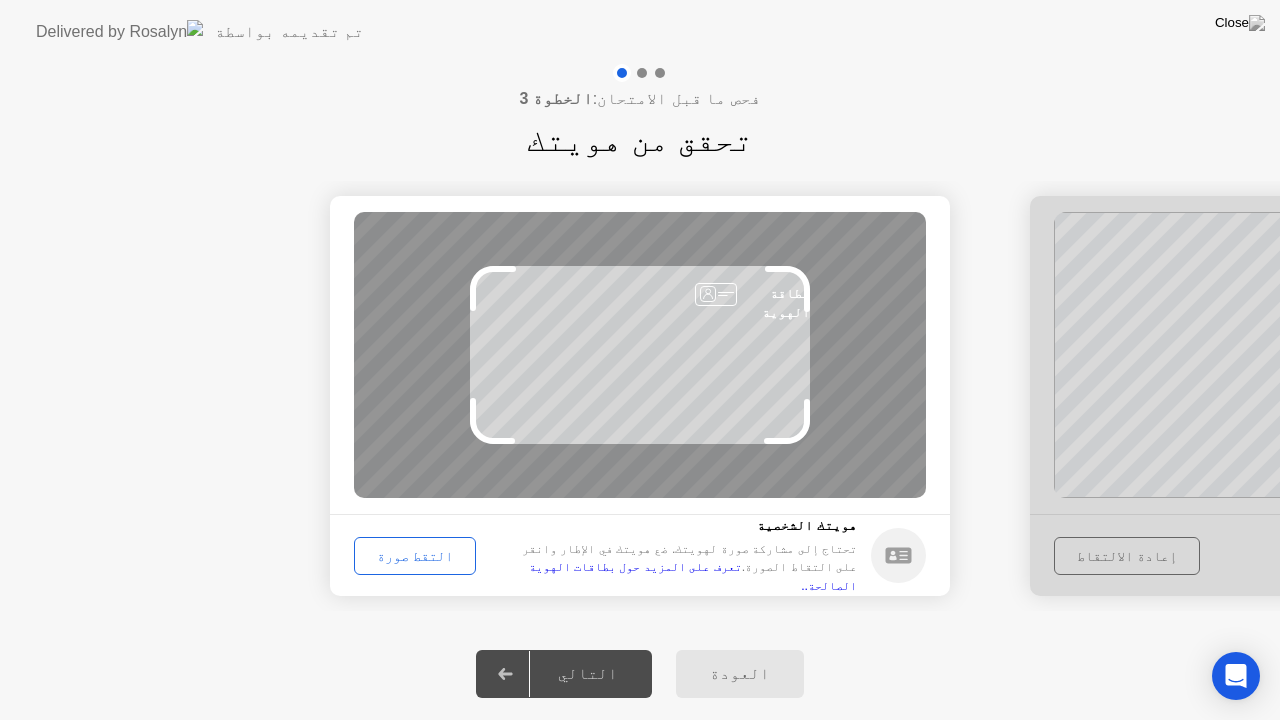 click on "التقط صورة" 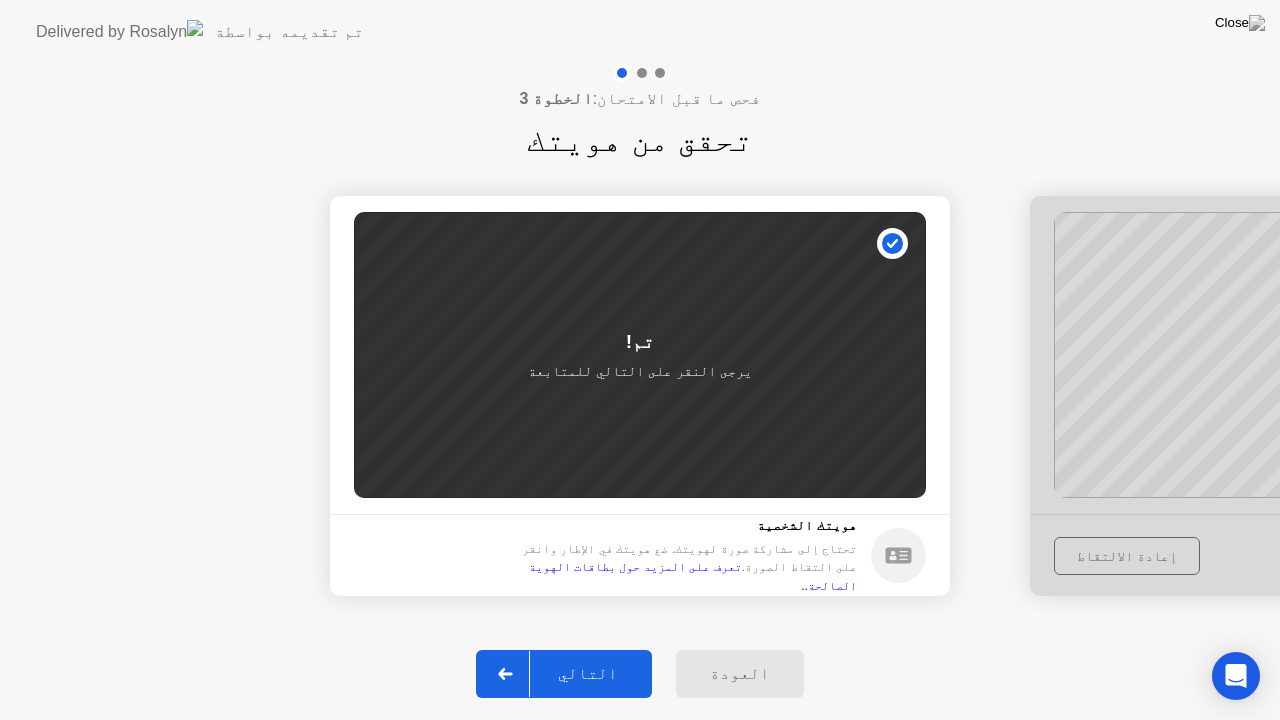 click on "التالي" 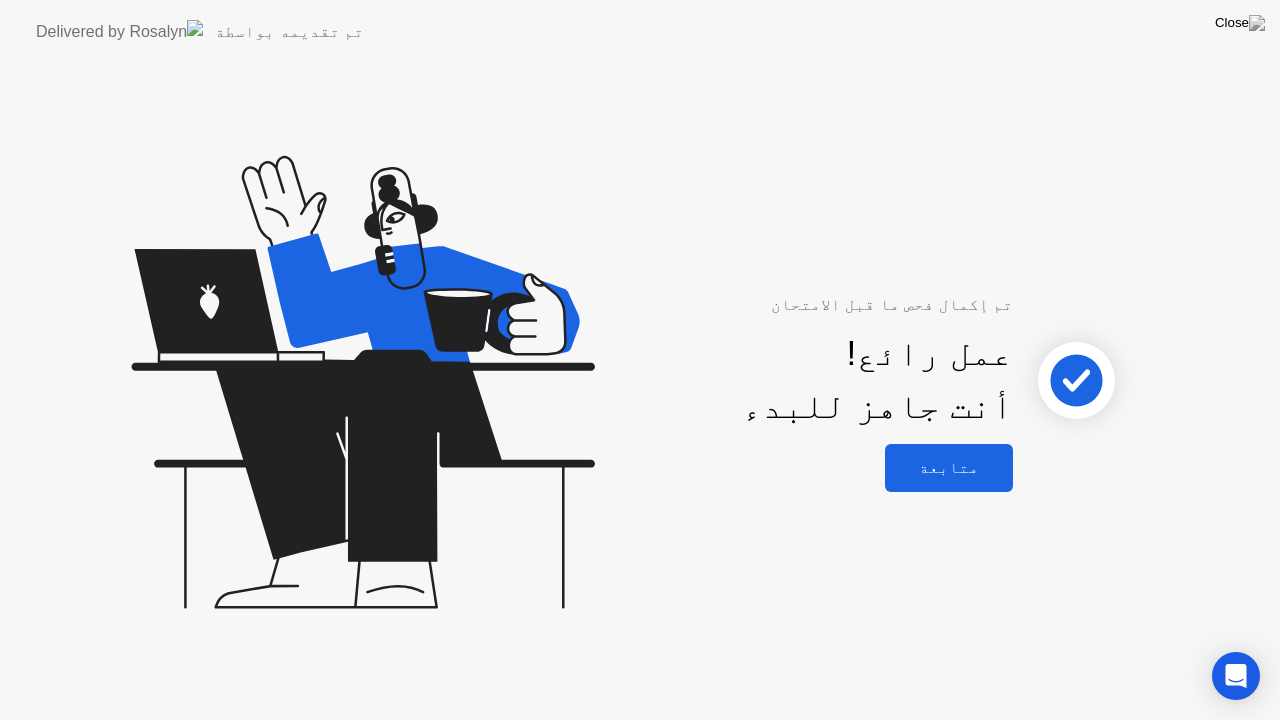 click on "متابعة" 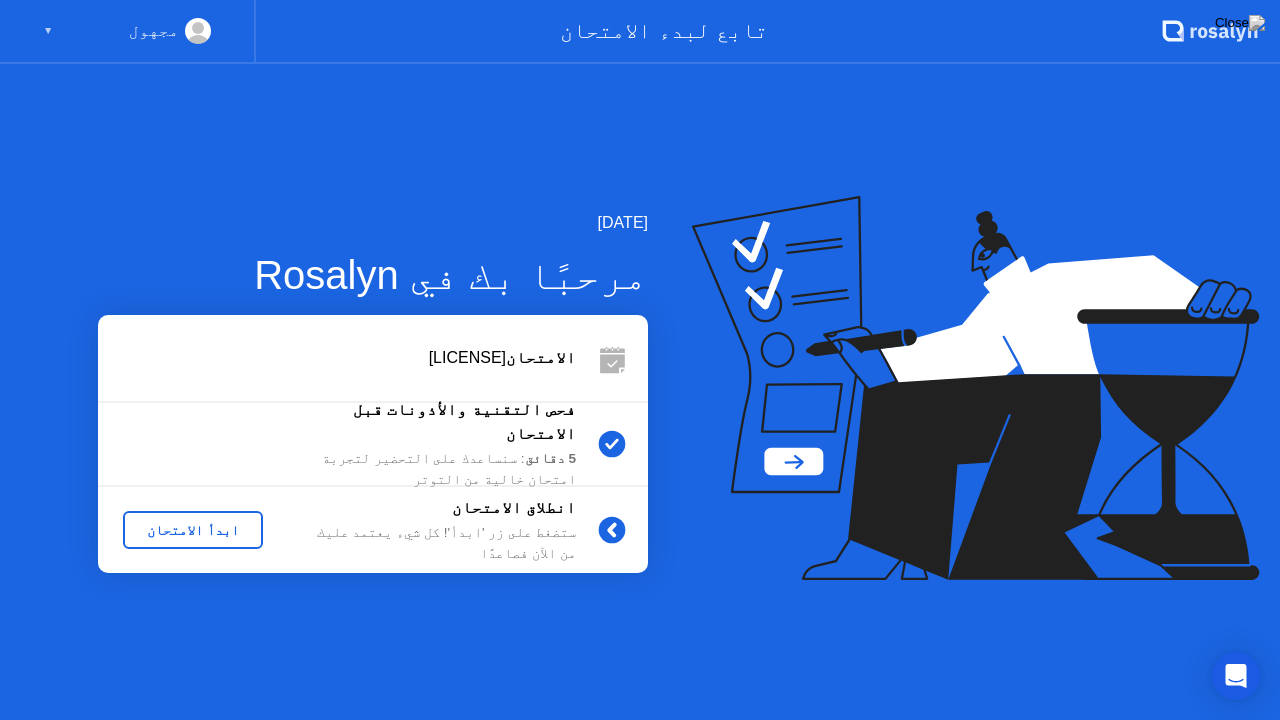 click on "ابدأ الامتحان" 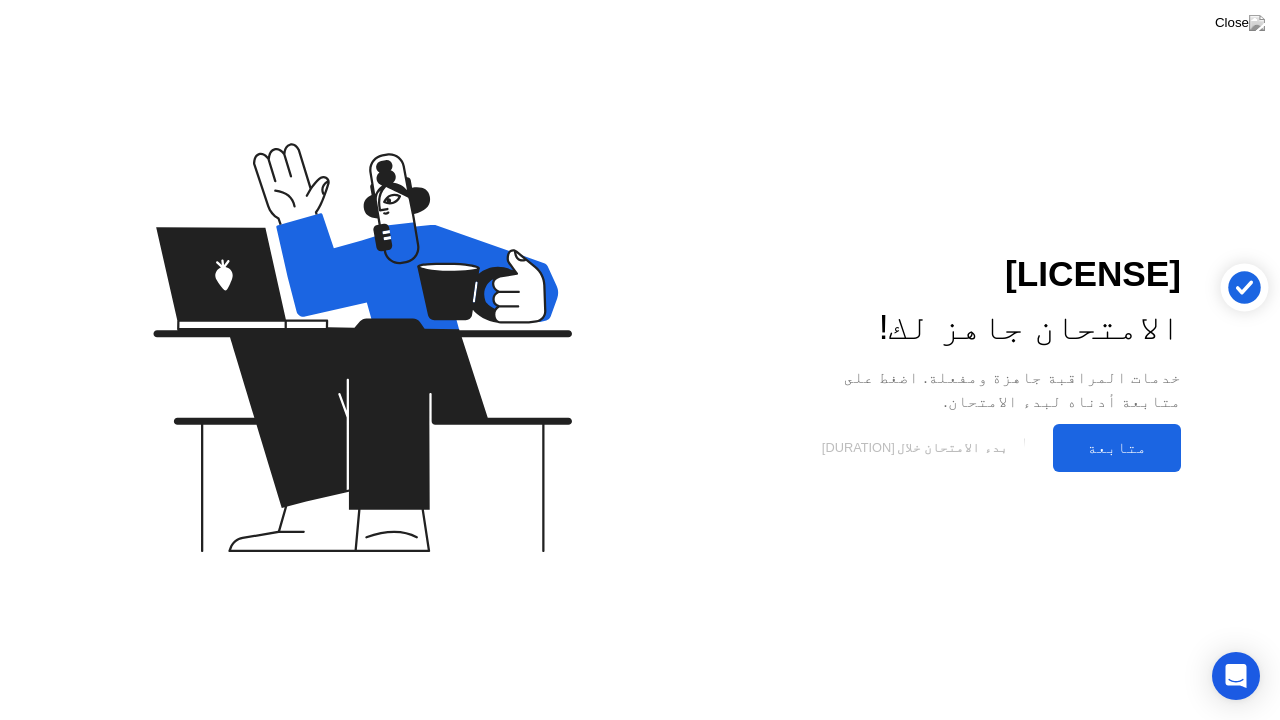 click on "متابعة" 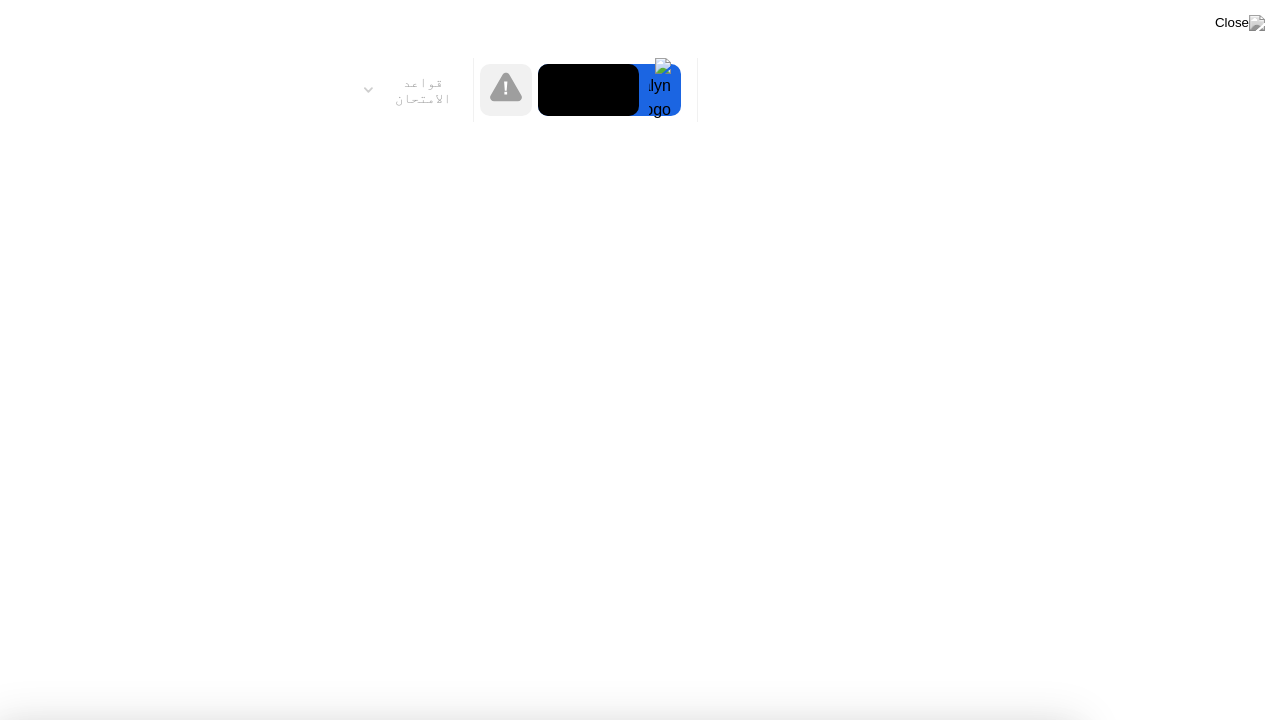 click on "فهمت!" at bounding box center [648, 1216] 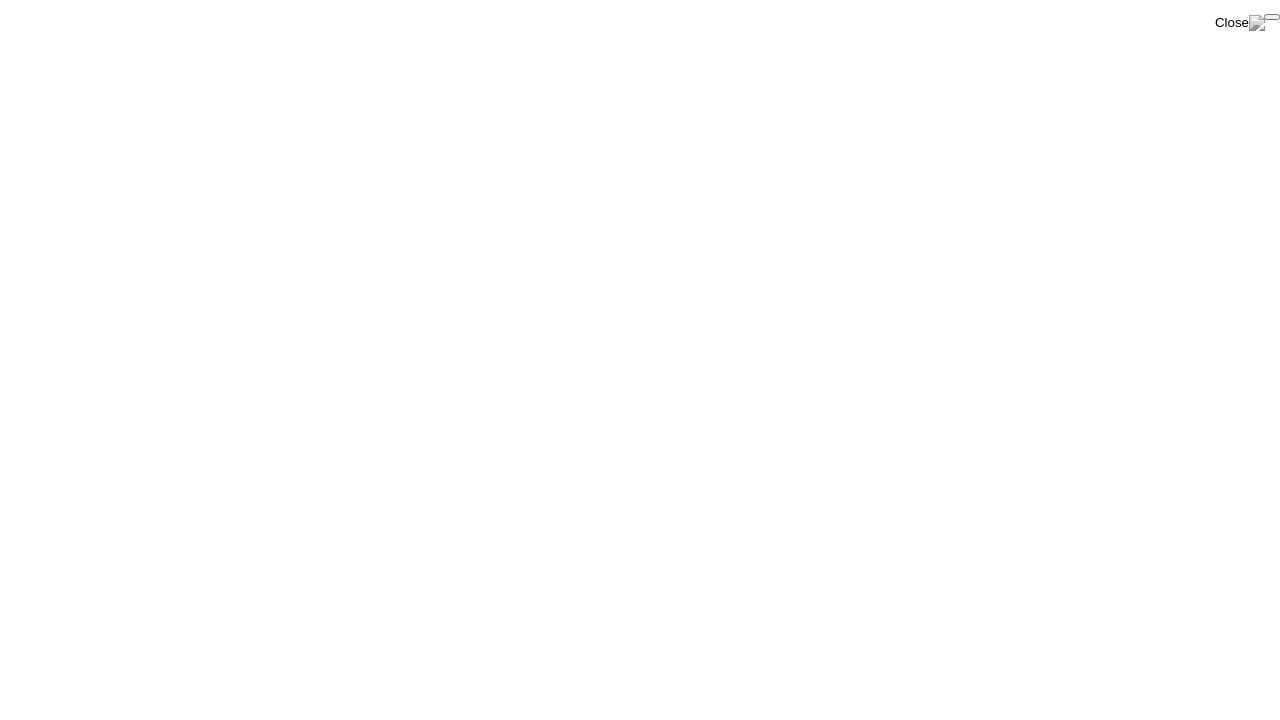 click on "End Proctoring Session" 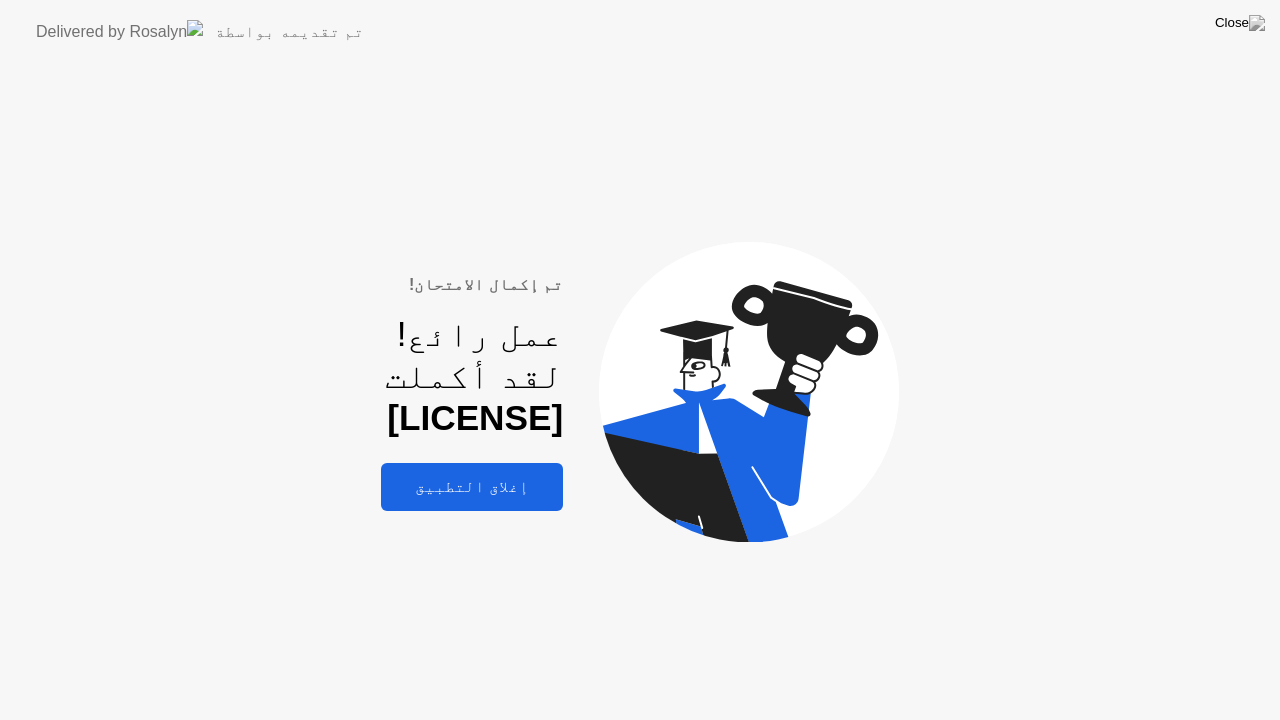 click on "إغلاق التطبيق" 